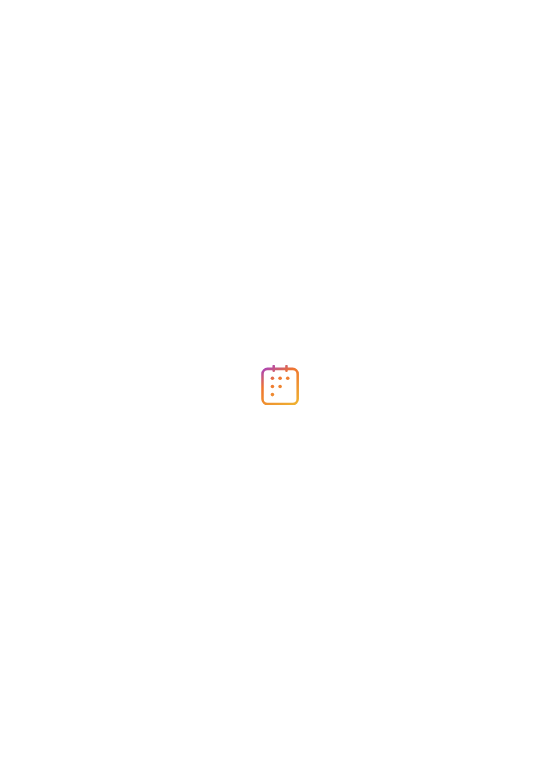 scroll, scrollTop: 0, scrollLeft: 0, axis: both 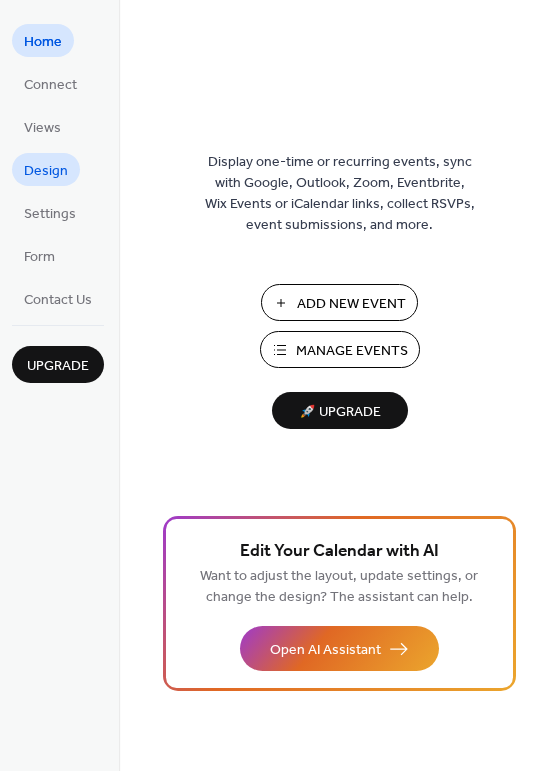 click on "Design" at bounding box center (46, 171) 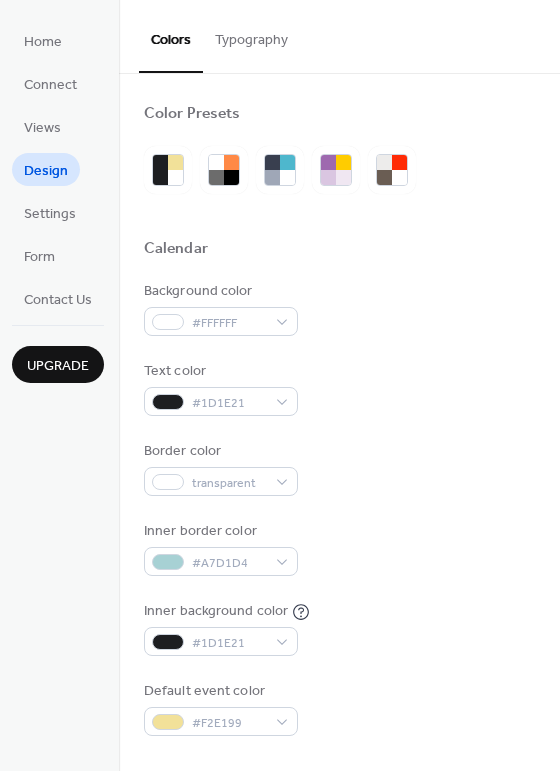 scroll, scrollTop: 166, scrollLeft: 0, axis: vertical 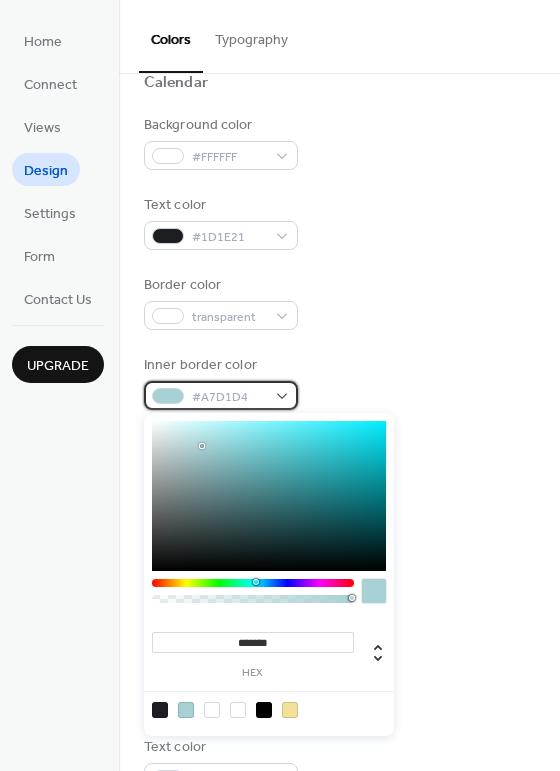 click on "#A7D1D4" at bounding box center [221, 395] 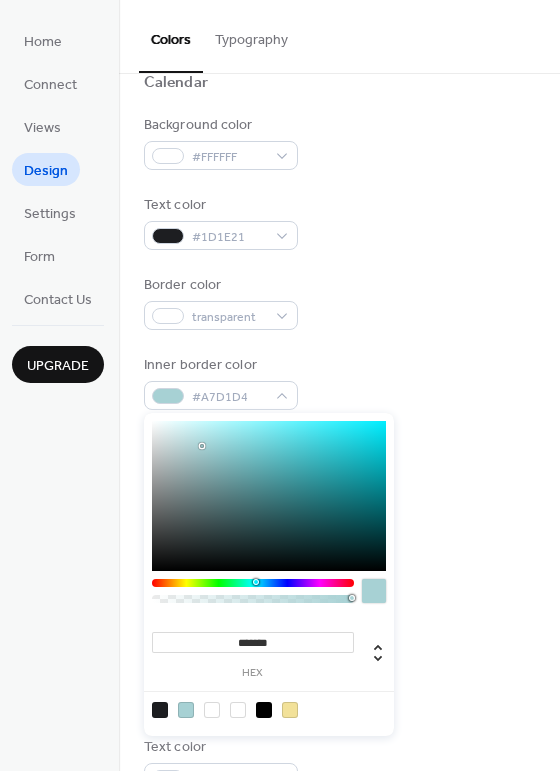 click at bounding box center (238, 710) 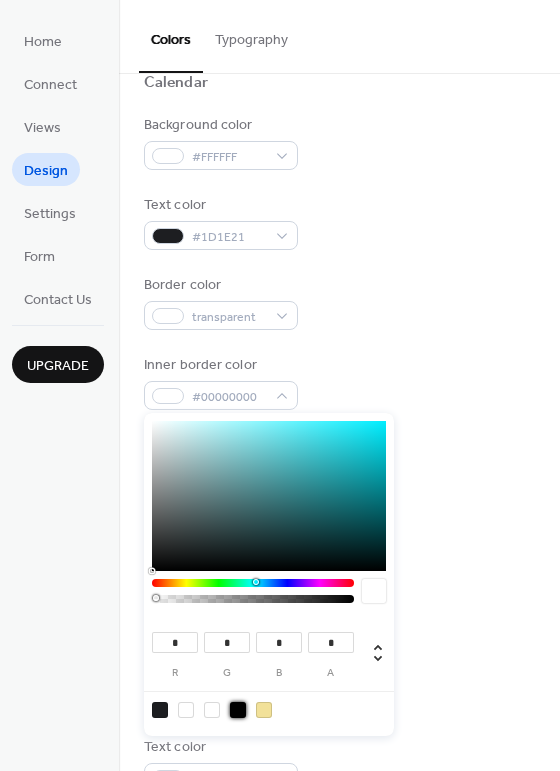 click at bounding box center (238, 710) 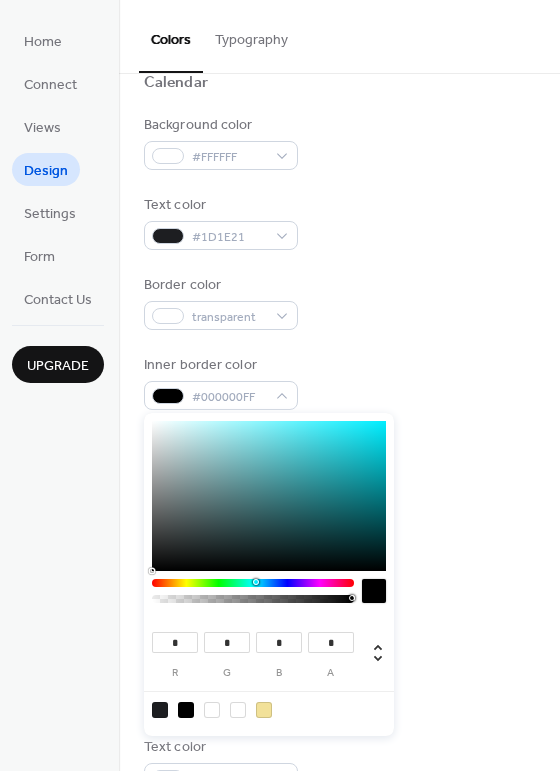 click at bounding box center (212, 710) 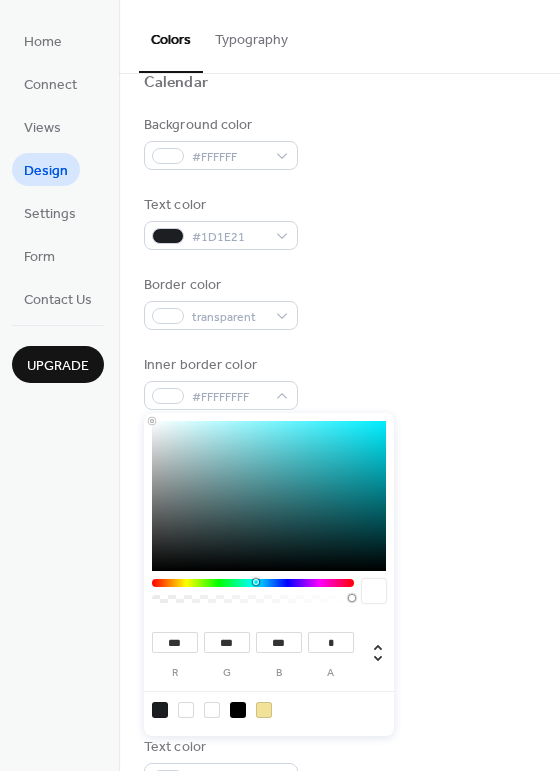 type on "***" 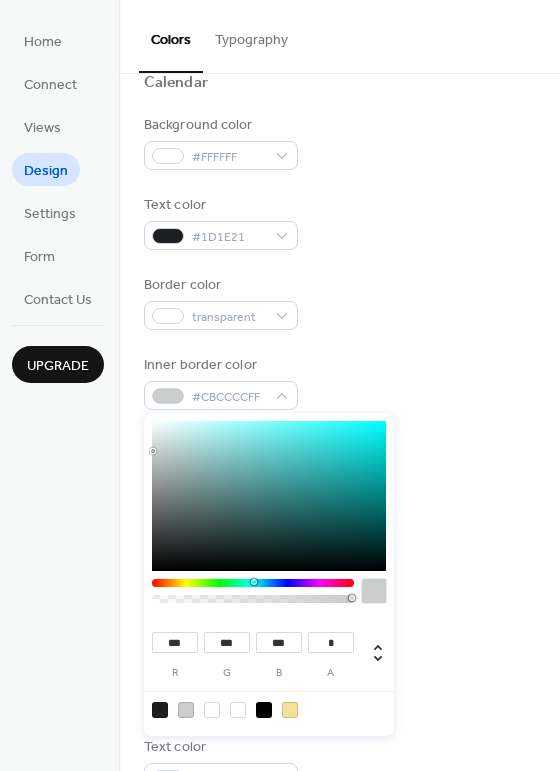 click on "Inner border color #CBCCCCFF" at bounding box center (339, 382) 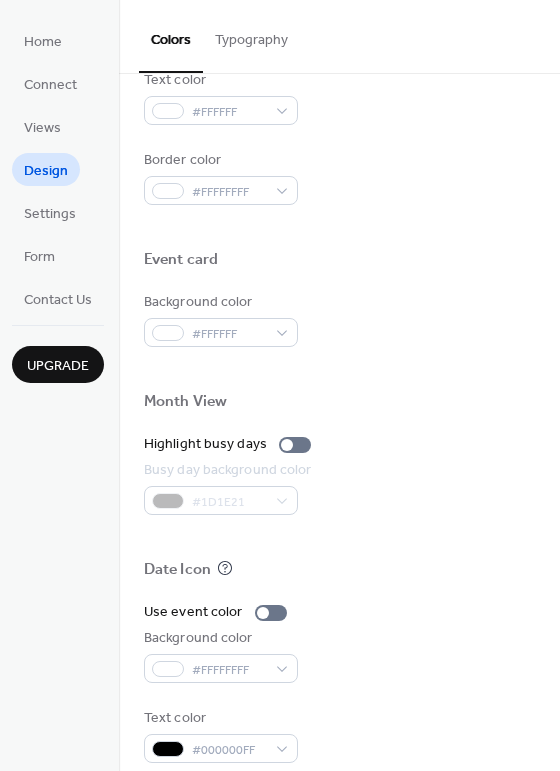 scroll, scrollTop: 853, scrollLeft: 0, axis: vertical 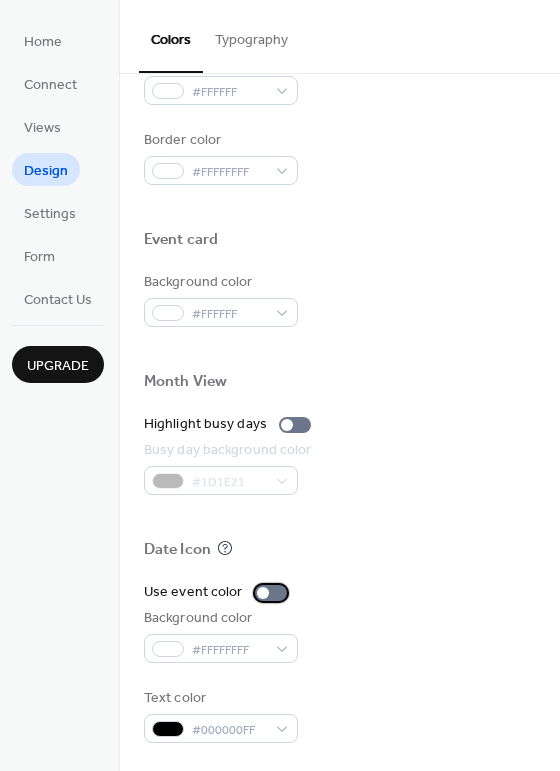 click at bounding box center (271, 593) 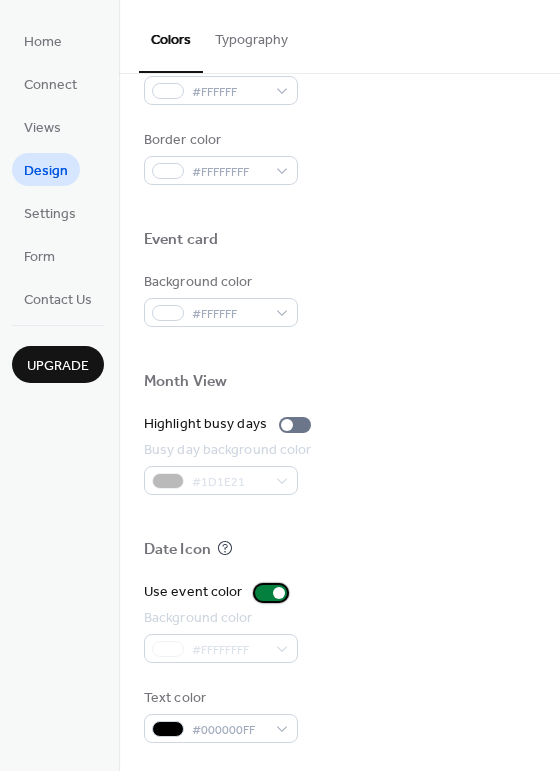 click at bounding box center [271, 593] 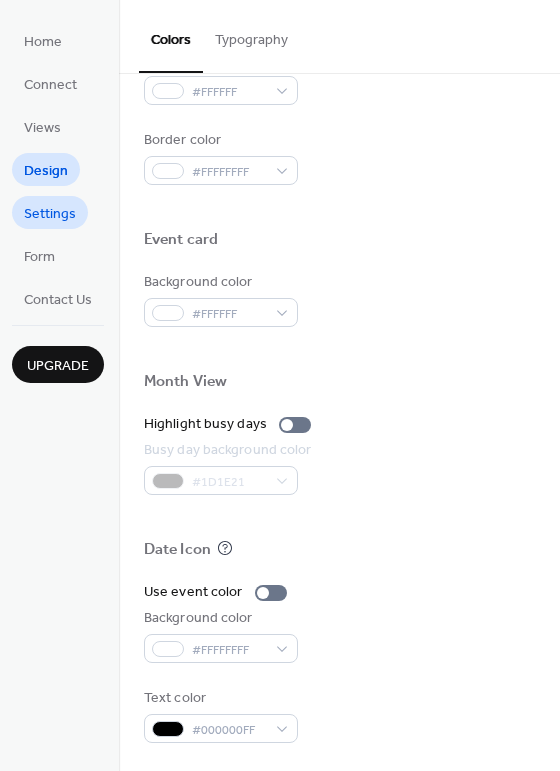 click on "Settings" at bounding box center (50, 212) 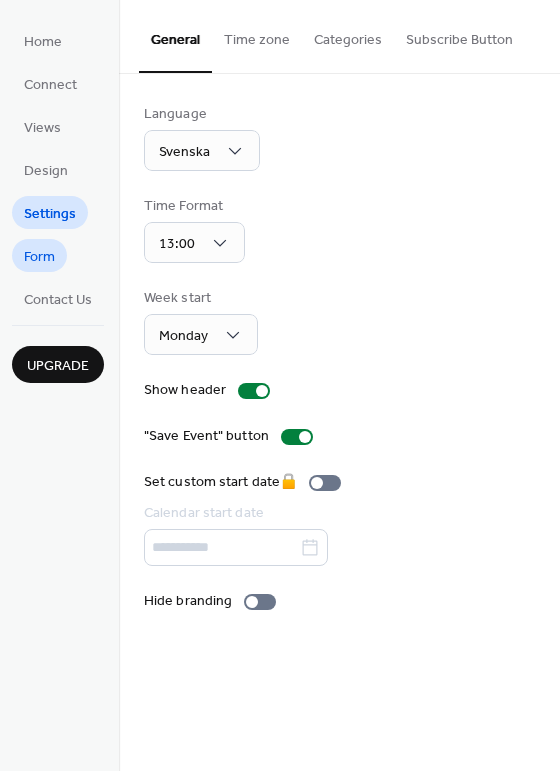 click on "Form" at bounding box center (39, 257) 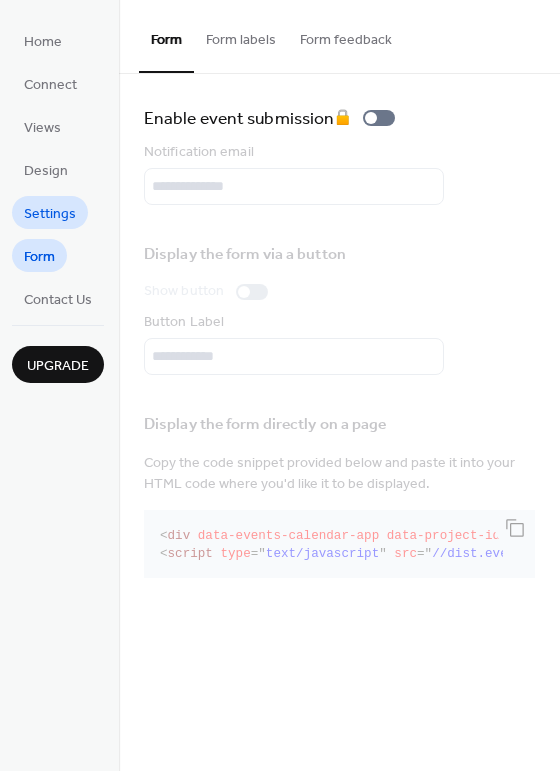 click on "Settings" at bounding box center (50, 214) 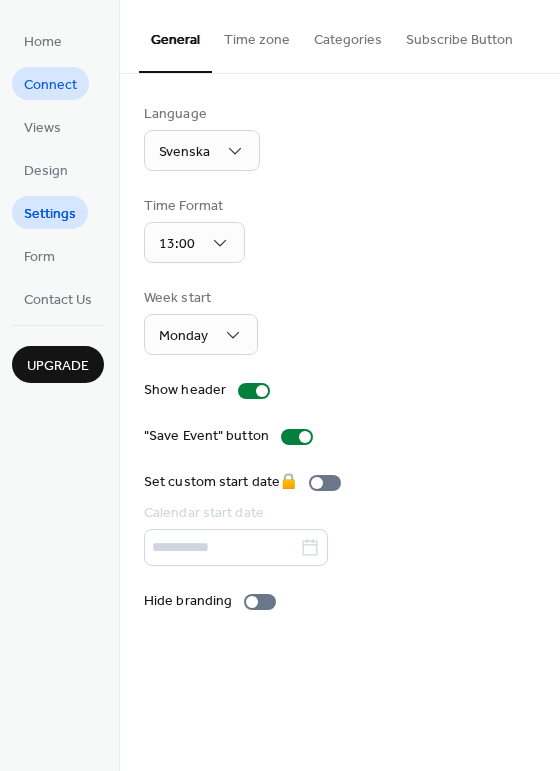 click on "Connect" at bounding box center (50, 83) 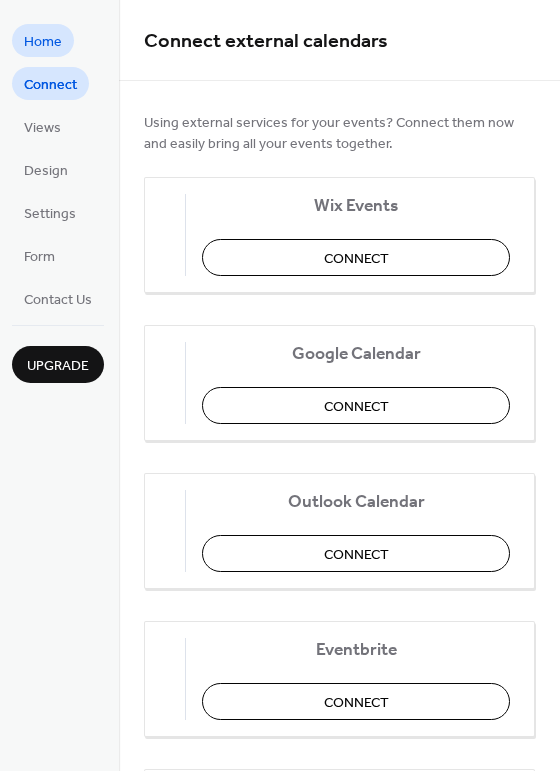 click on "Home" at bounding box center (43, 42) 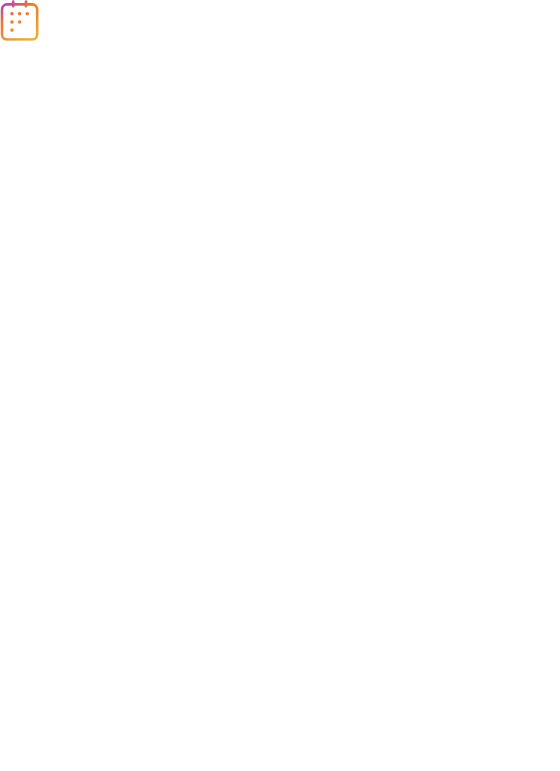 scroll, scrollTop: 0, scrollLeft: 0, axis: both 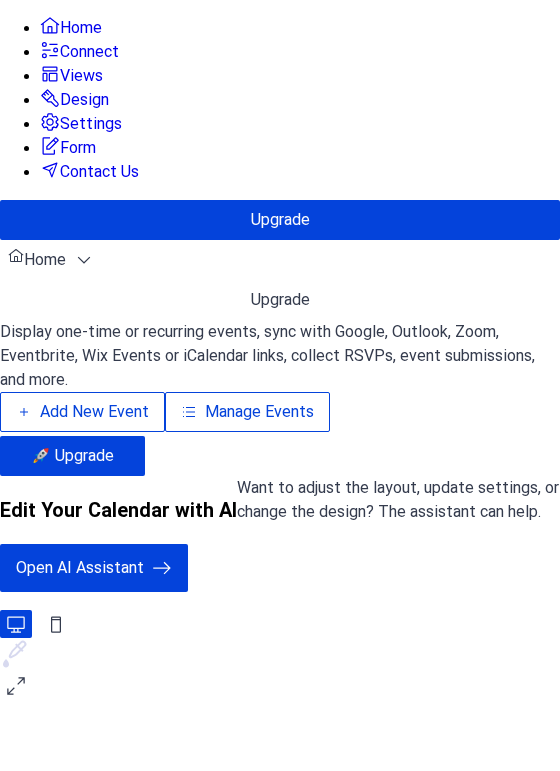 click on "Design" at bounding box center (84, 100) 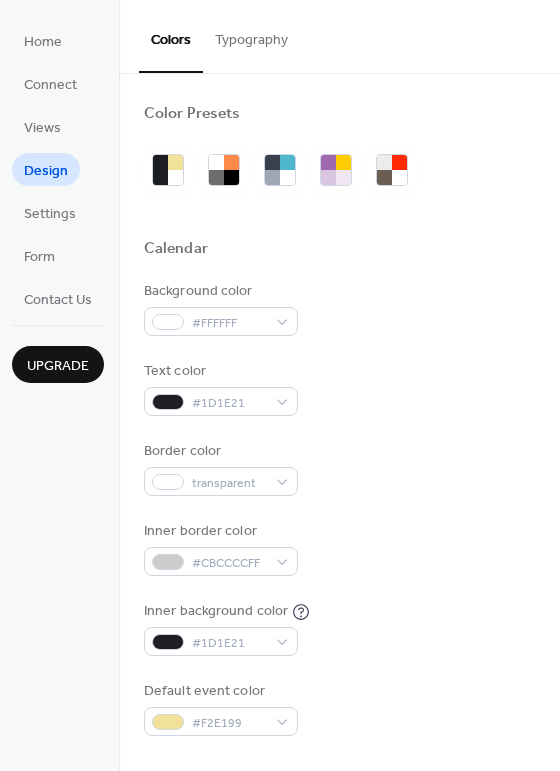 click on "Typography" at bounding box center [251, 35] 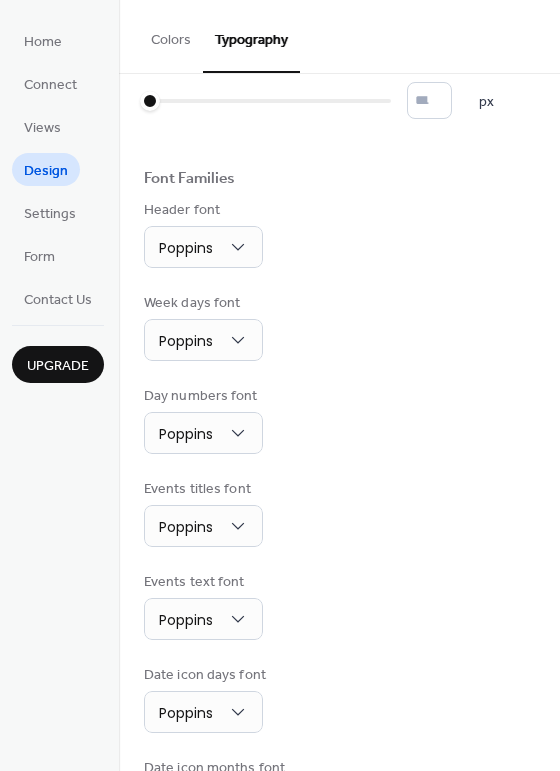 scroll, scrollTop: 0, scrollLeft: 0, axis: both 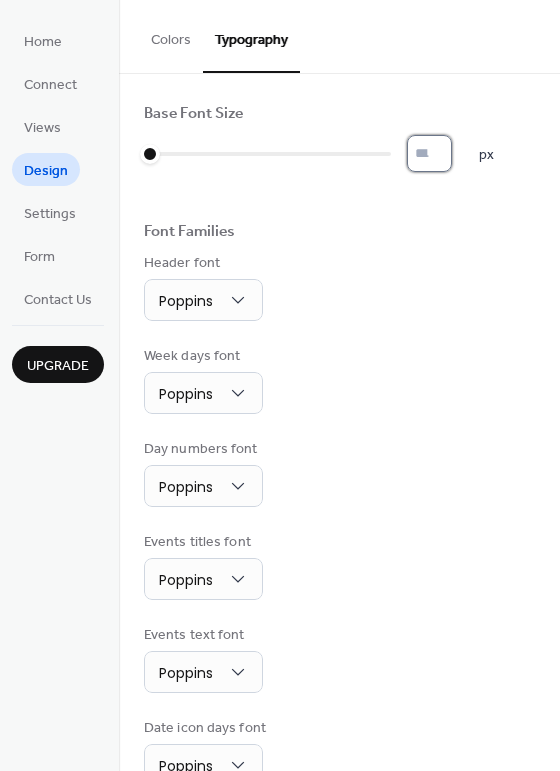 click on "*" at bounding box center (429, 153) 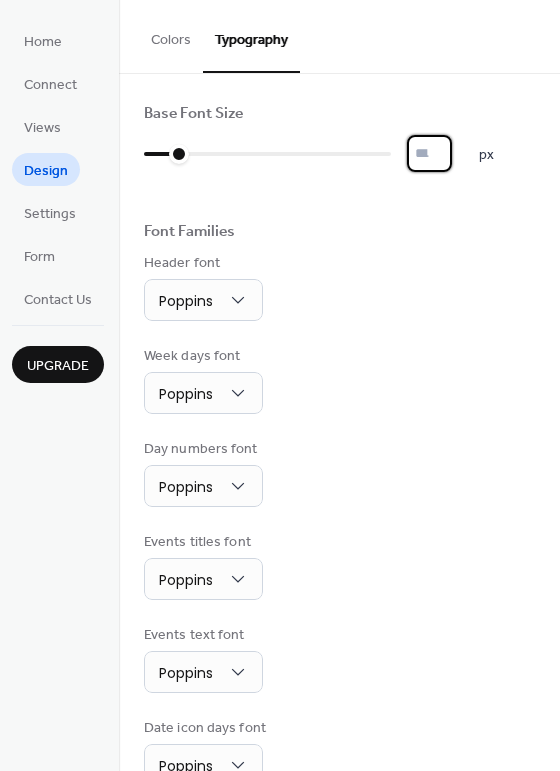 click on "**" at bounding box center (429, 153) 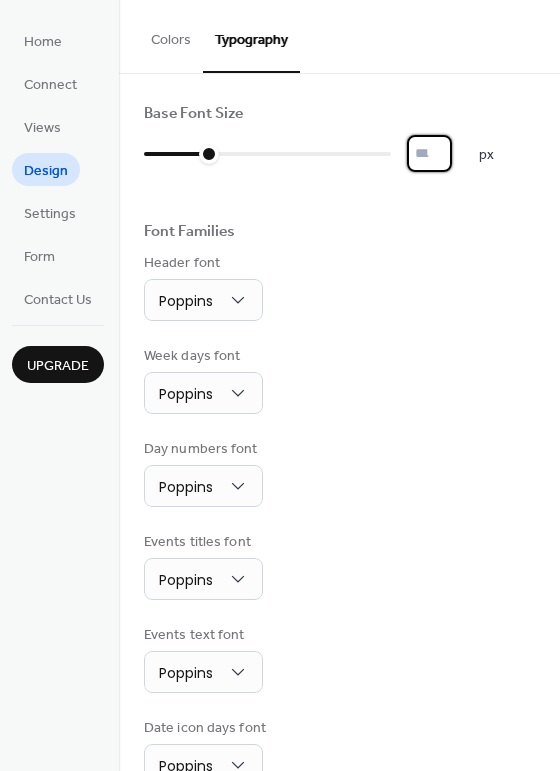 click on "**" at bounding box center [429, 153] 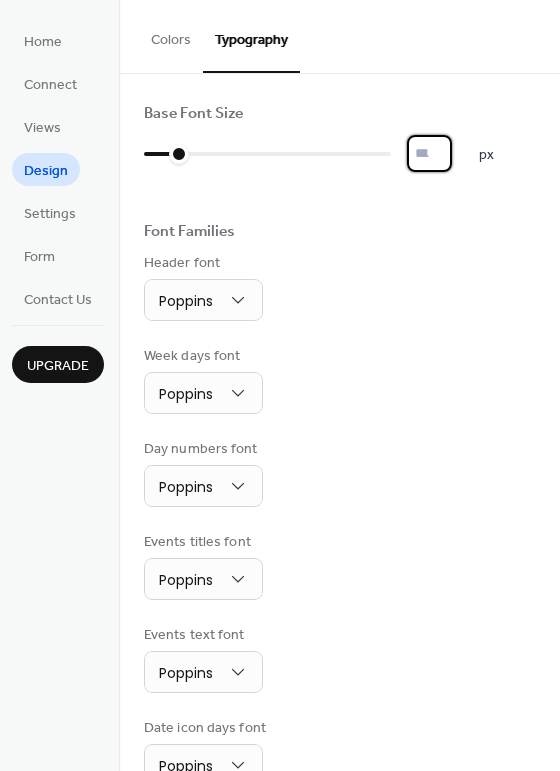 click on "*" at bounding box center [429, 153] 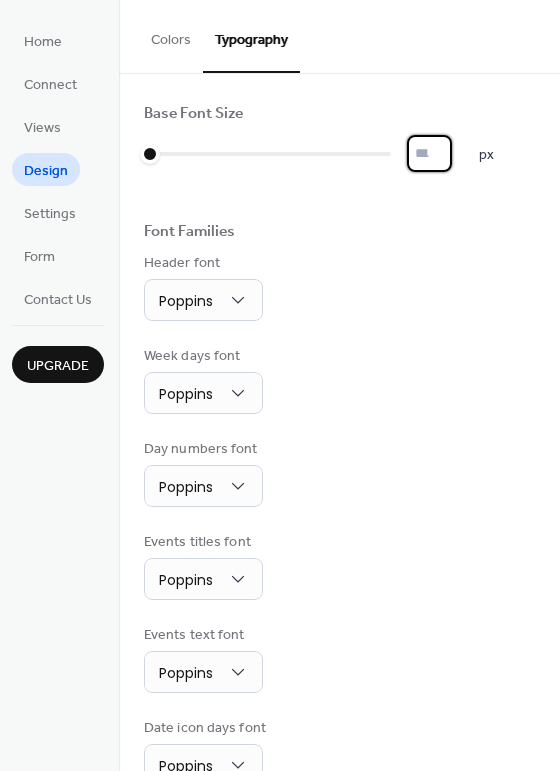 type on "*" 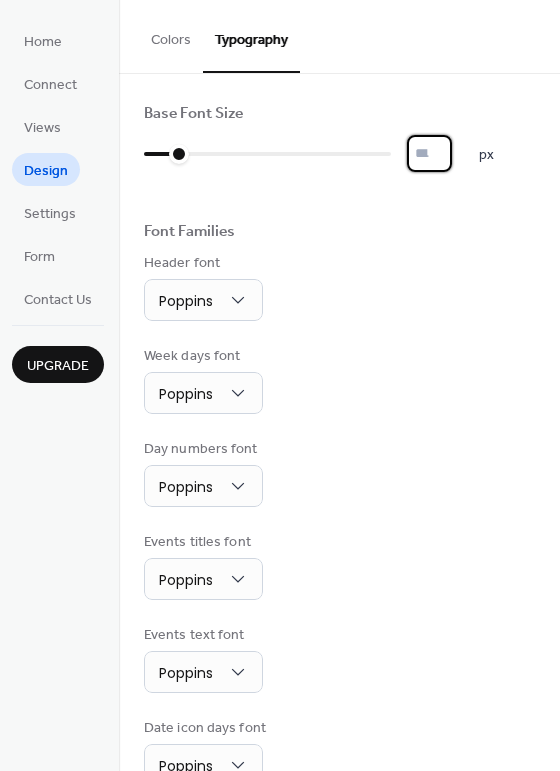 click on "Header font Poppins" at bounding box center (339, 287) 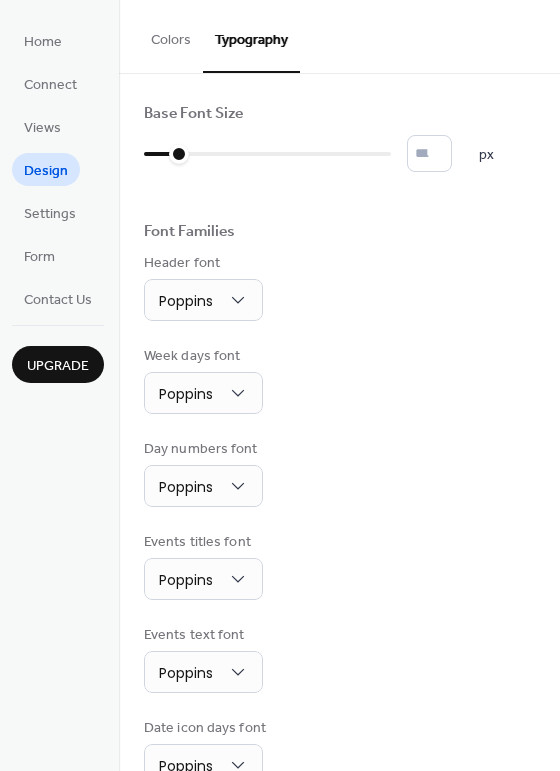 click on "Colors" at bounding box center (171, 35) 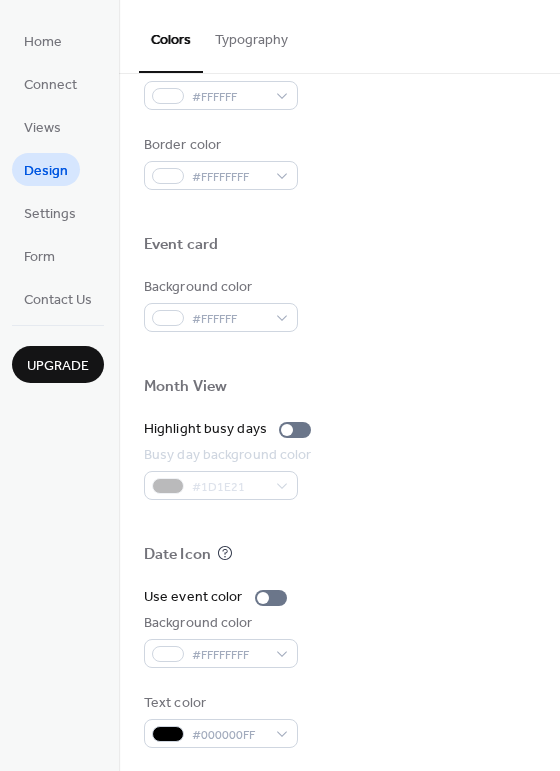 scroll, scrollTop: 853, scrollLeft: 0, axis: vertical 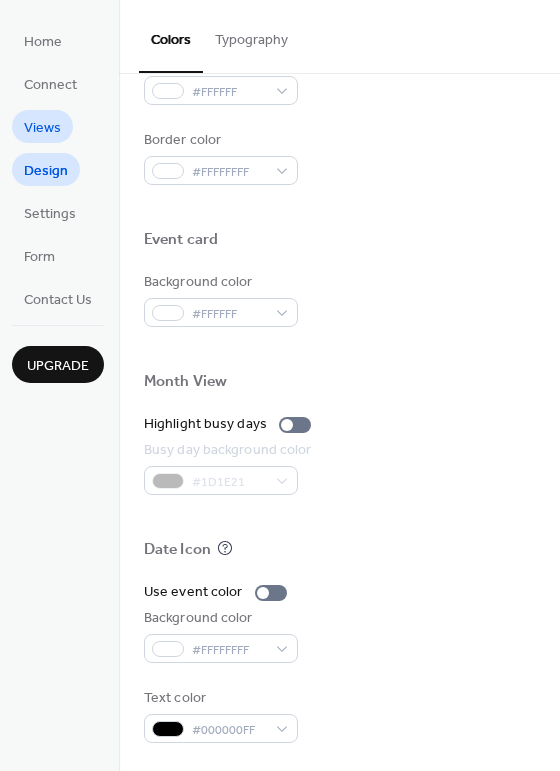 click on "Views" at bounding box center (42, 128) 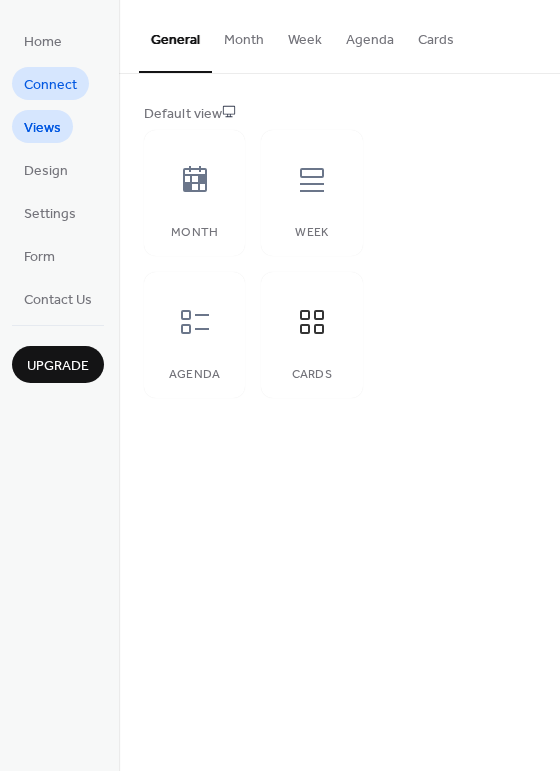 click on "Connect" at bounding box center [50, 85] 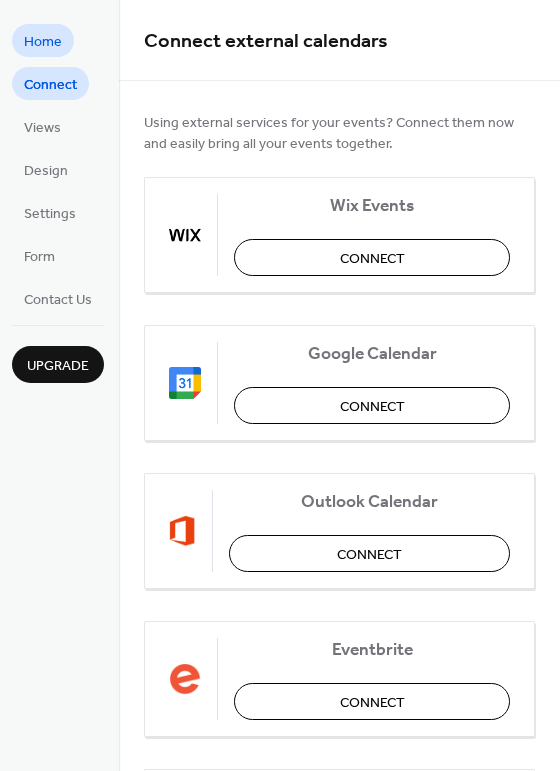 click on "Home" at bounding box center (43, 42) 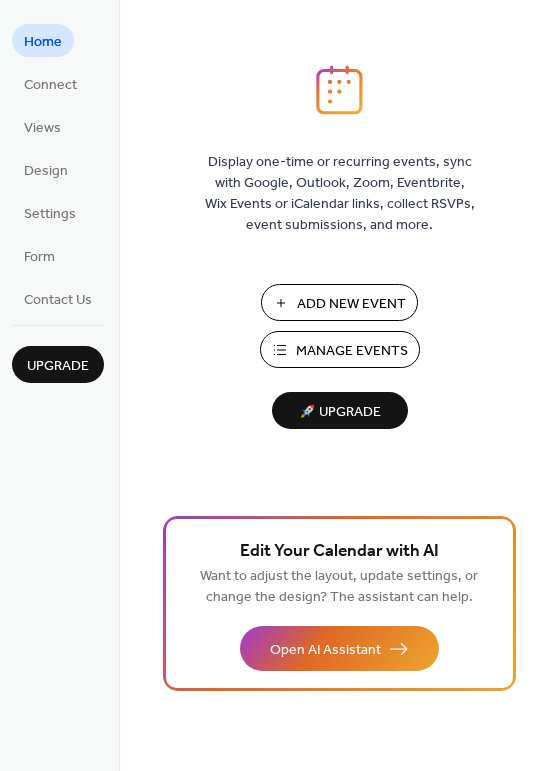 click on "Manage Events" at bounding box center [352, 351] 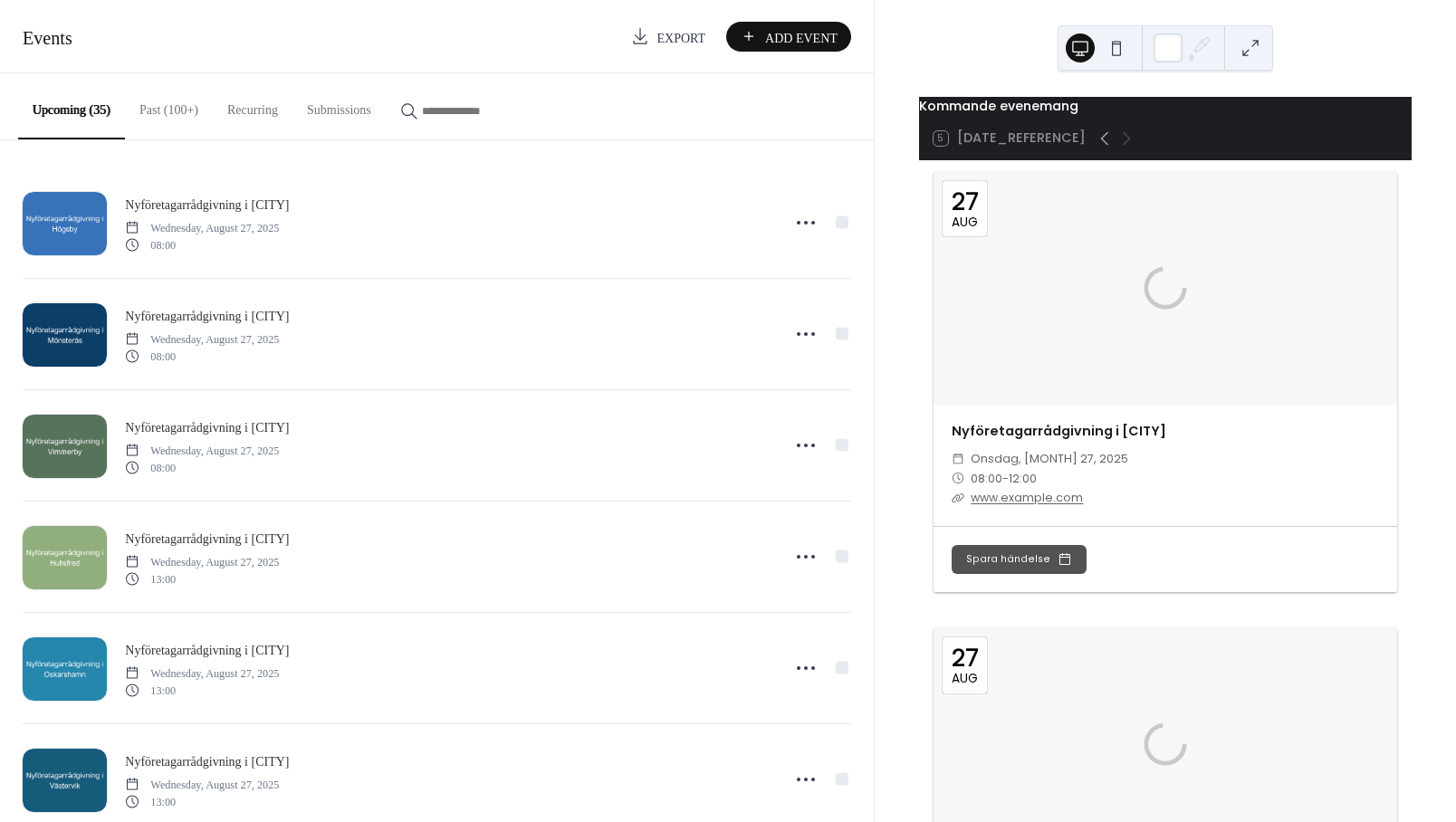 scroll, scrollTop: 0, scrollLeft: 0, axis: both 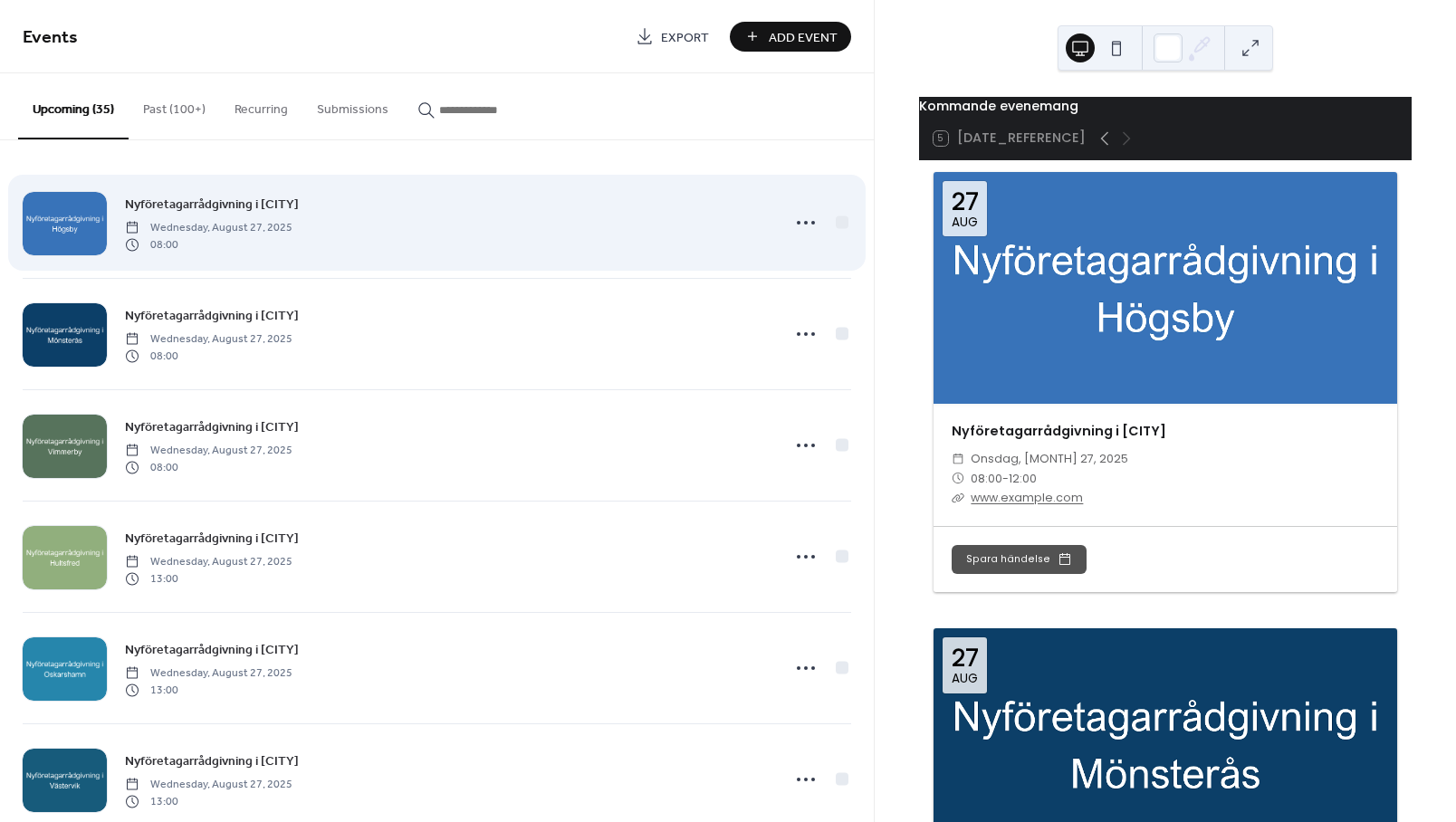 click on "Nyföretagarrådgivning i [CITY] [DAY_OF_WEEK], [MONTH] 27, 2025 08:00" at bounding box center (446, 223) 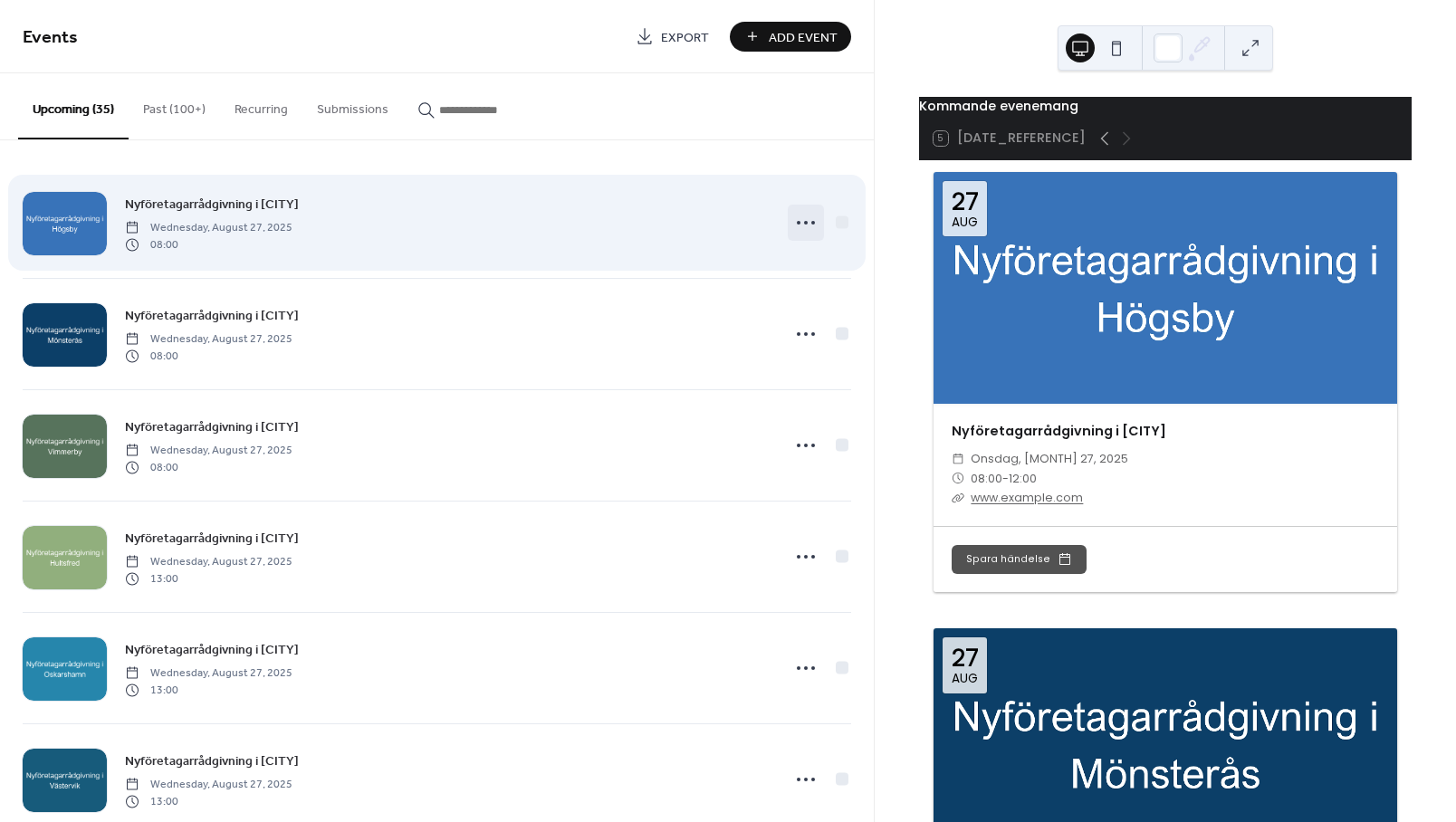 click 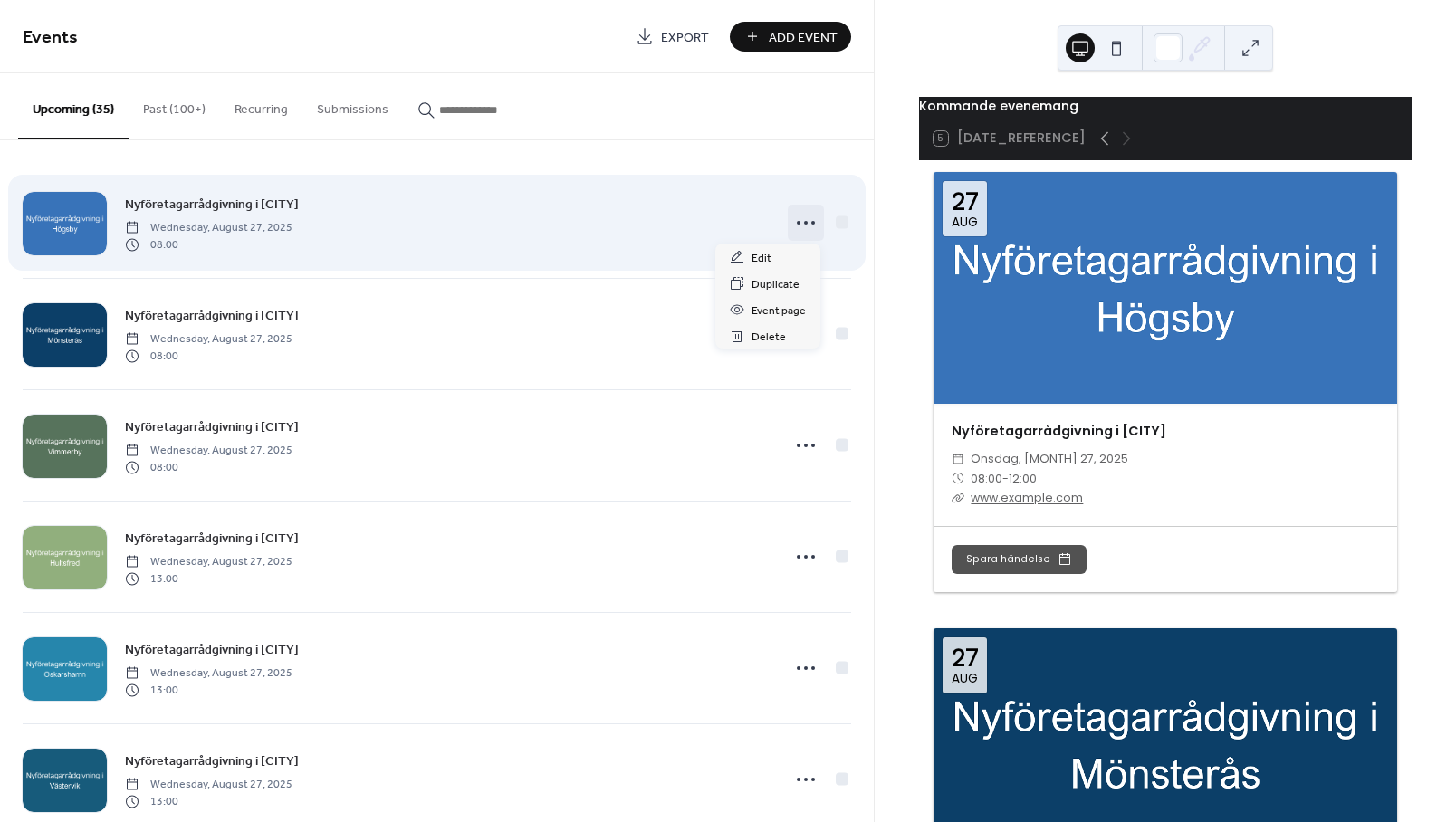 click 